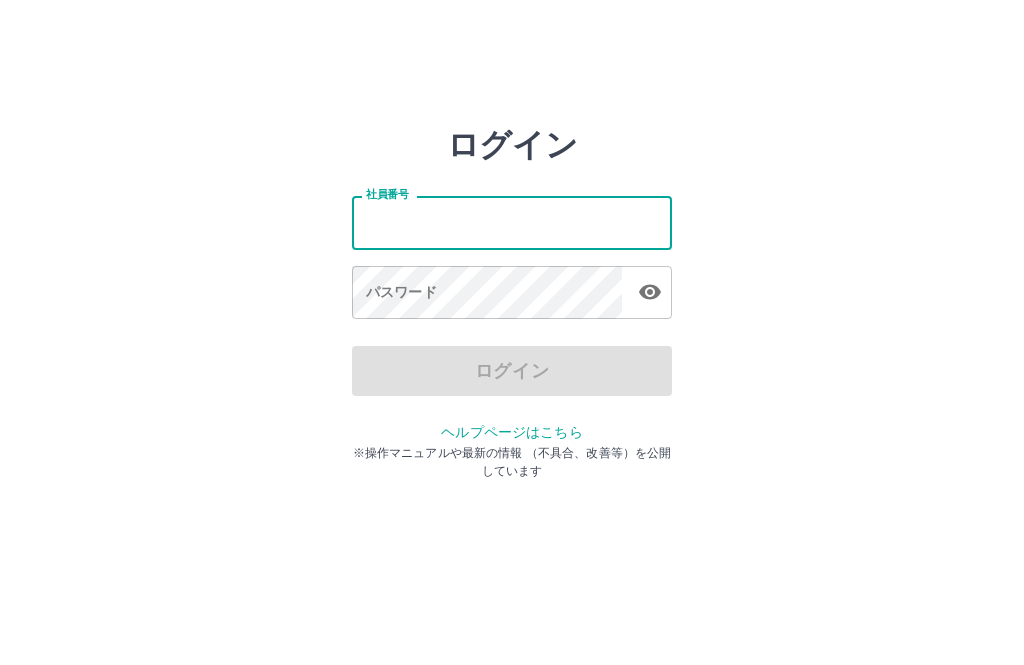 scroll, scrollTop: 0, scrollLeft: 0, axis: both 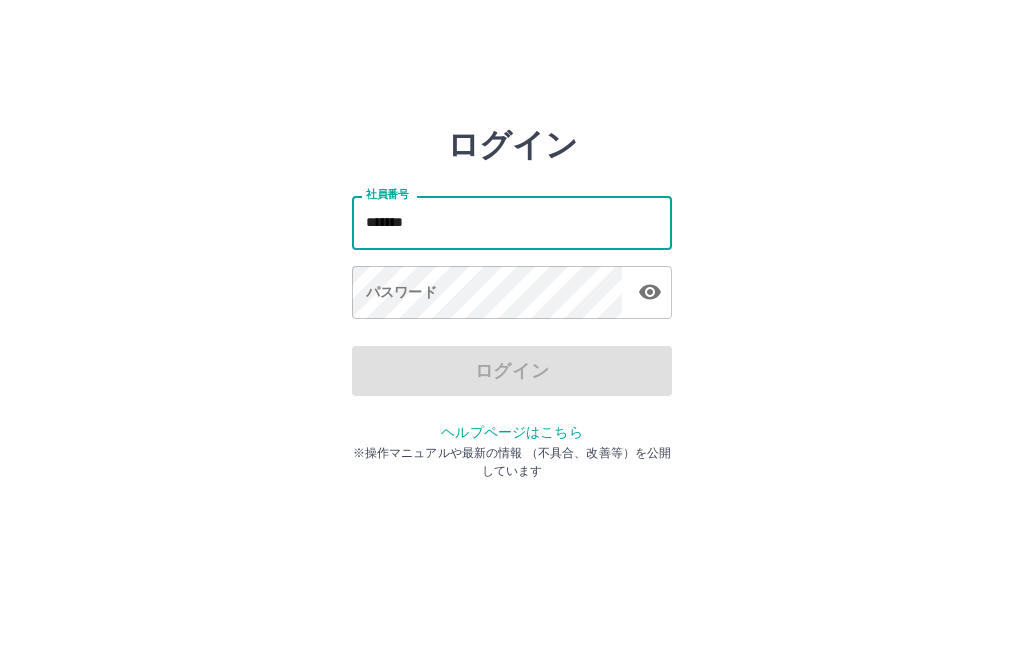 type on "*******" 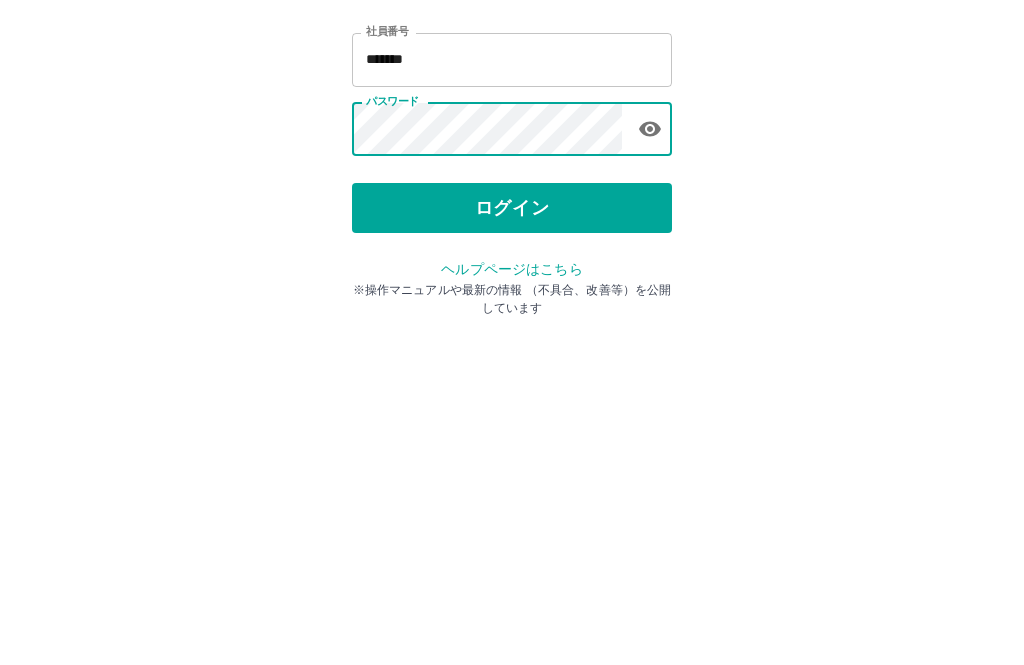 click on "ログイン" at bounding box center [512, 371] 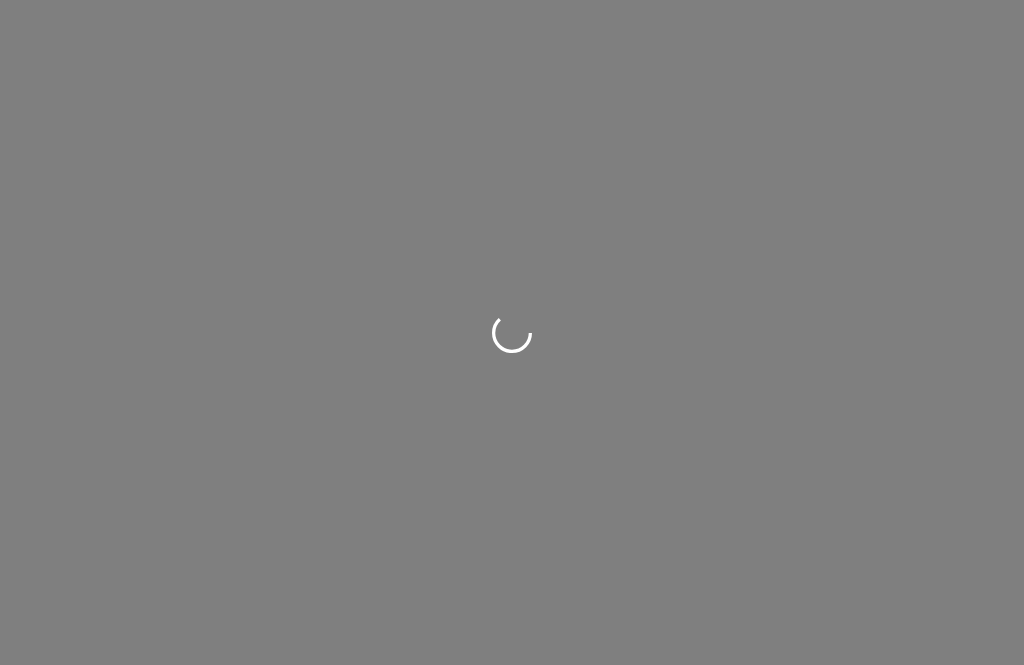 scroll, scrollTop: 0, scrollLeft: 0, axis: both 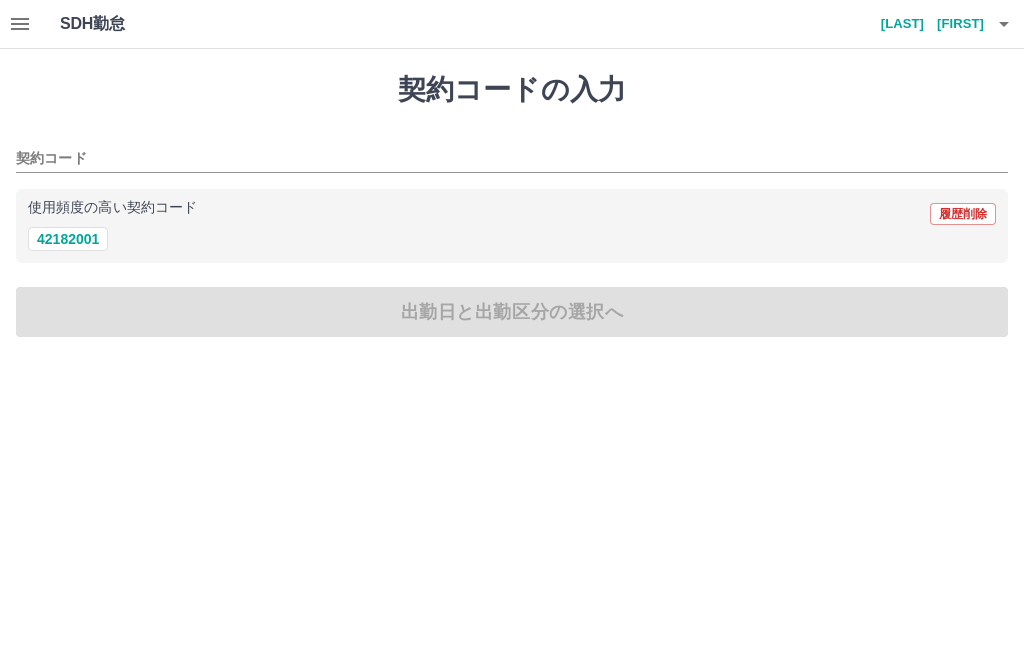 click on "42182001" at bounding box center (68, 239) 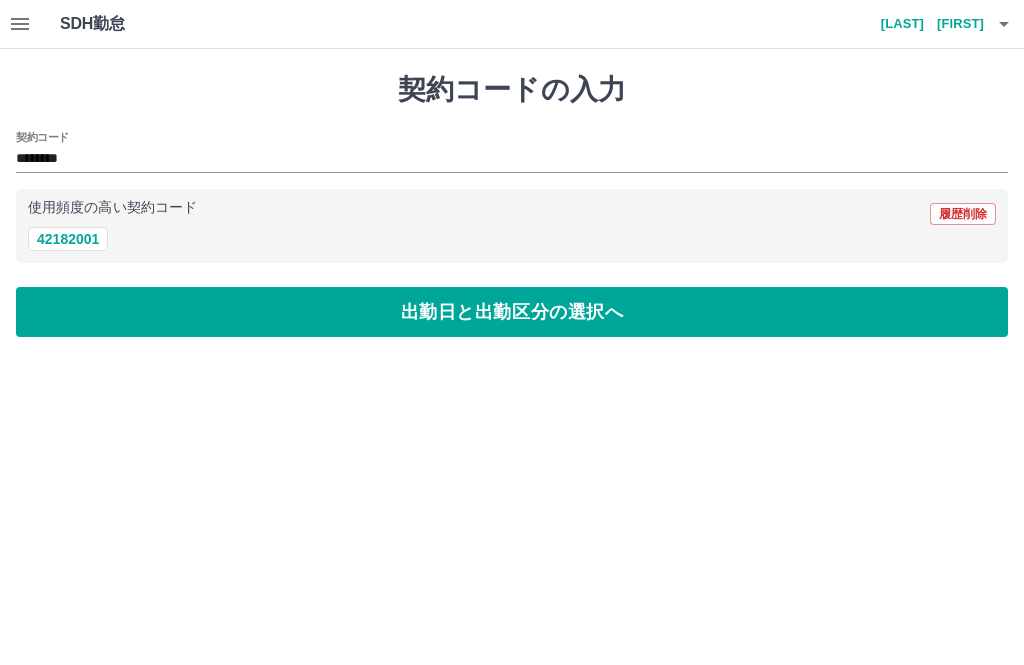 click on "出勤日と出勤区分の選択へ" at bounding box center (512, 312) 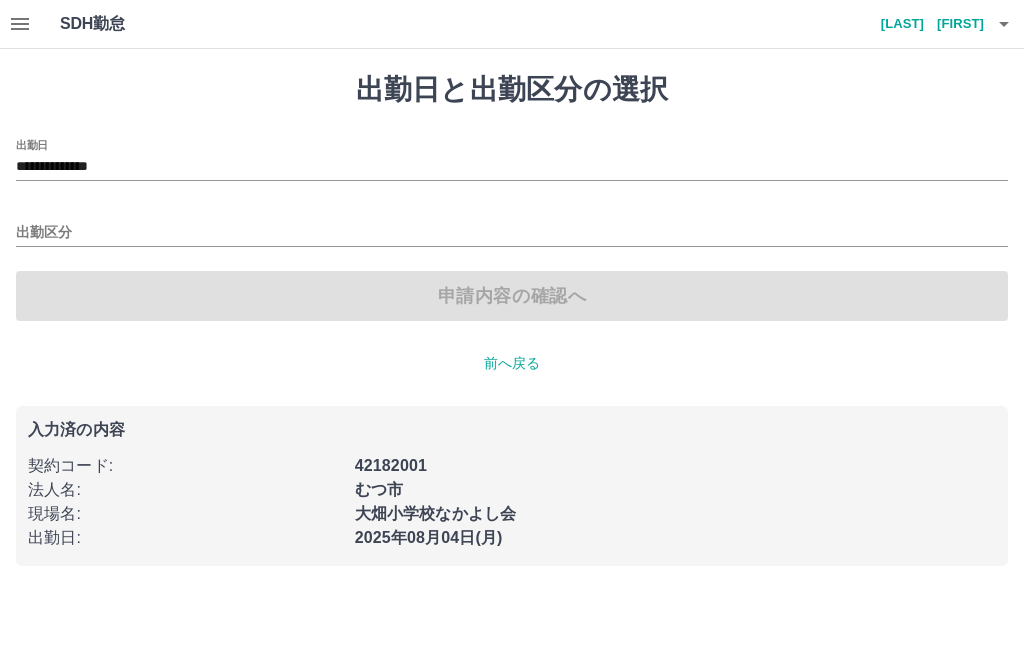 click on "**********" at bounding box center [512, 167] 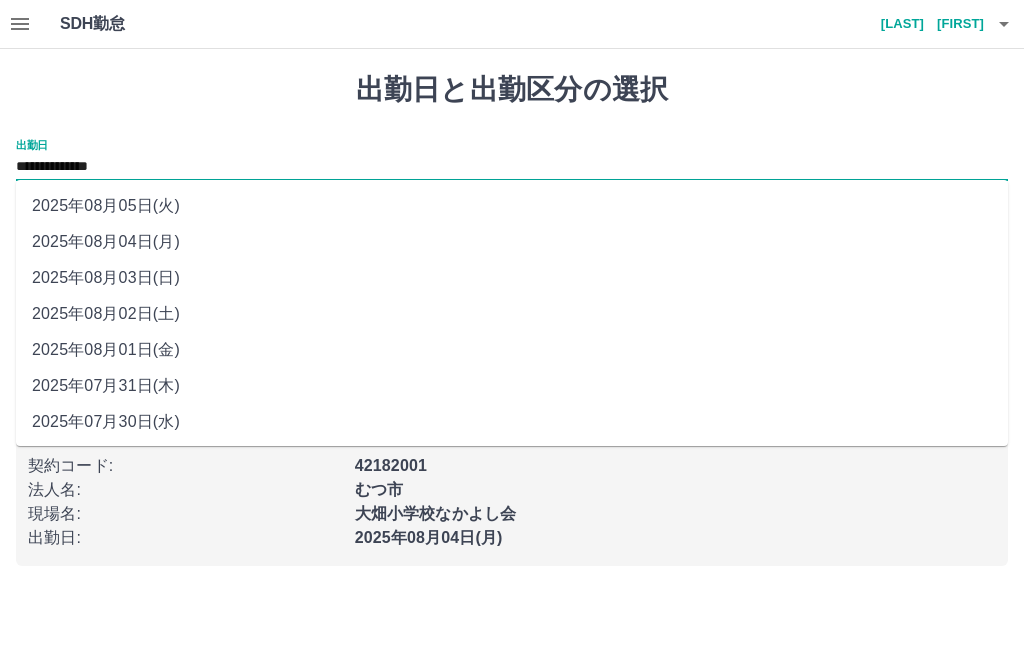 click on "2025年08月02日(土)" at bounding box center (512, 314) 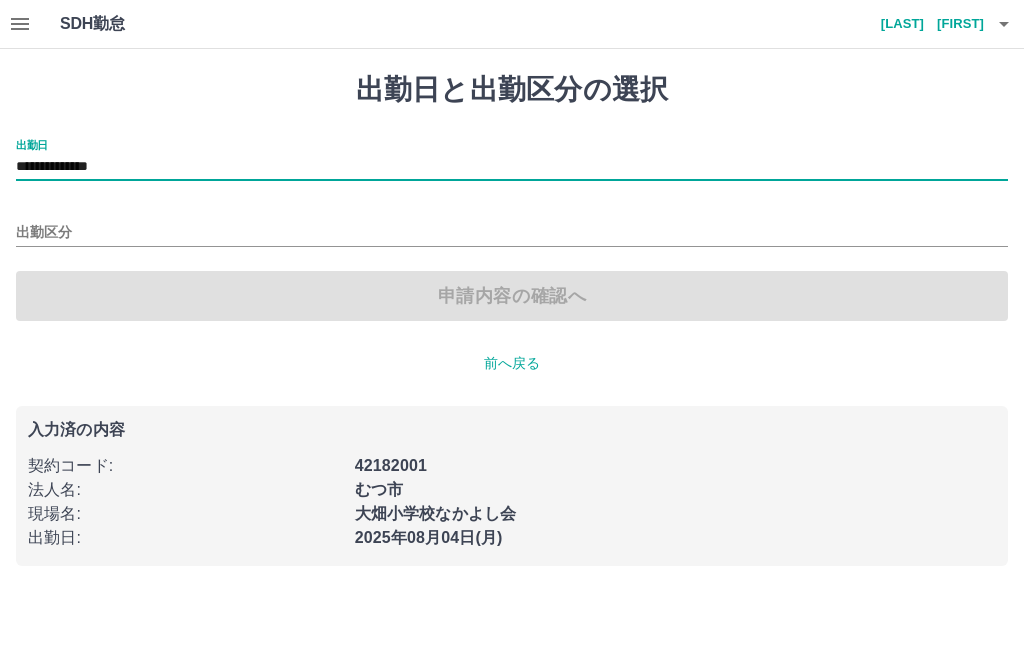 click on "出勤区分" at bounding box center (512, 233) 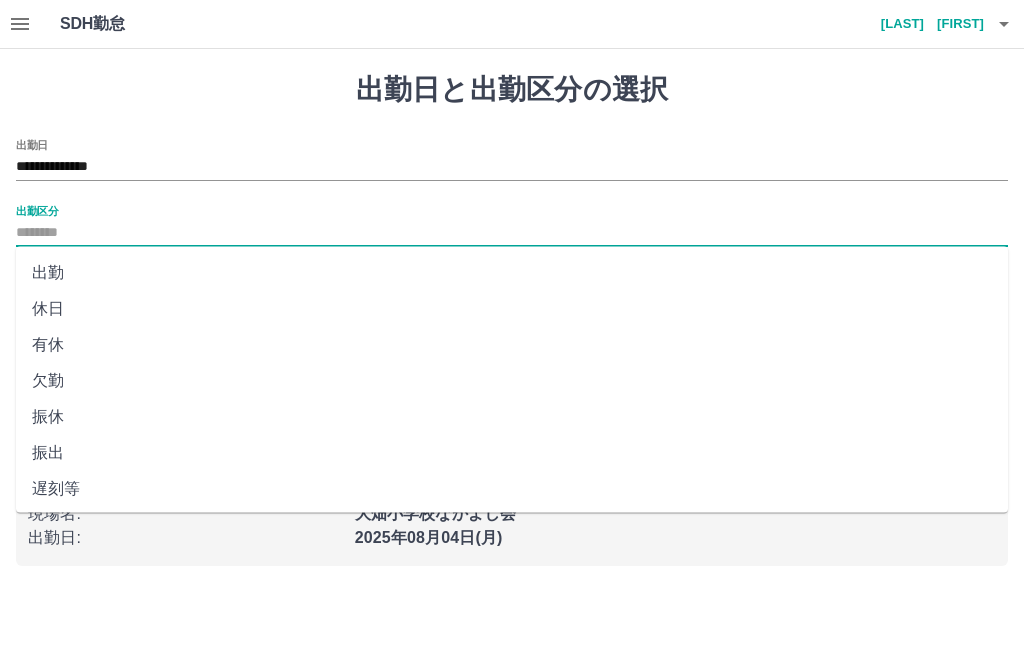 click on "休日" at bounding box center [512, 309] 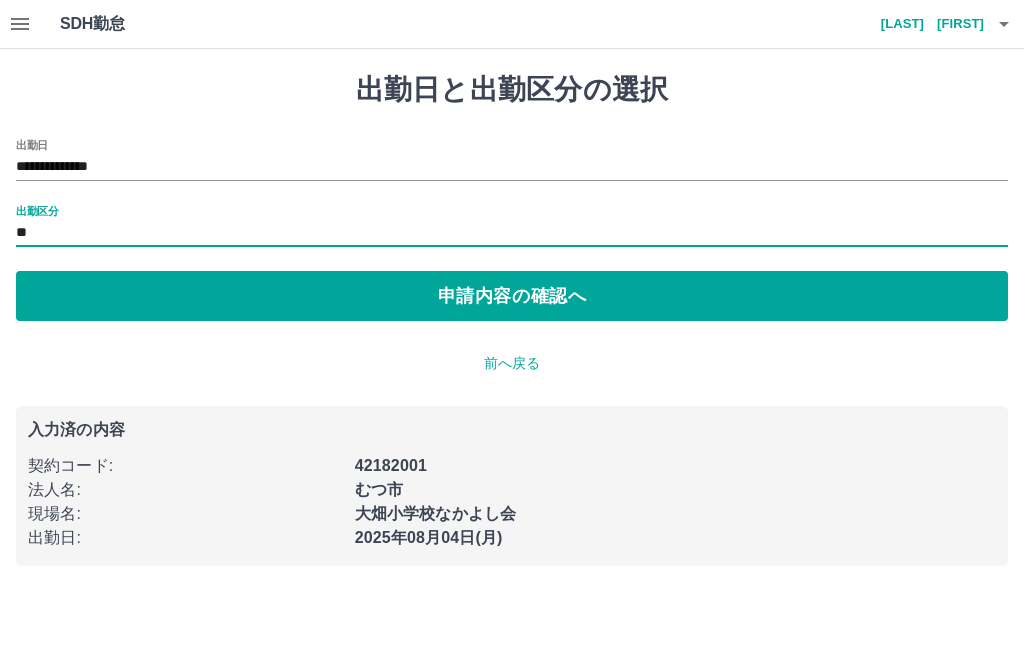 type on "**" 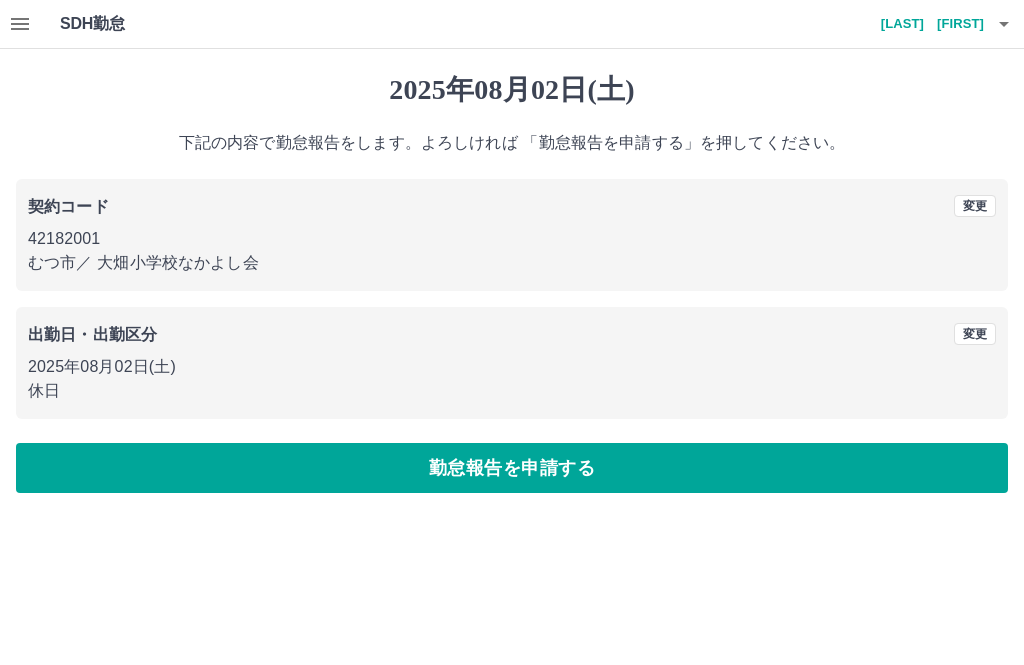 click on "勤怠報告を申請する" at bounding box center (512, 468) 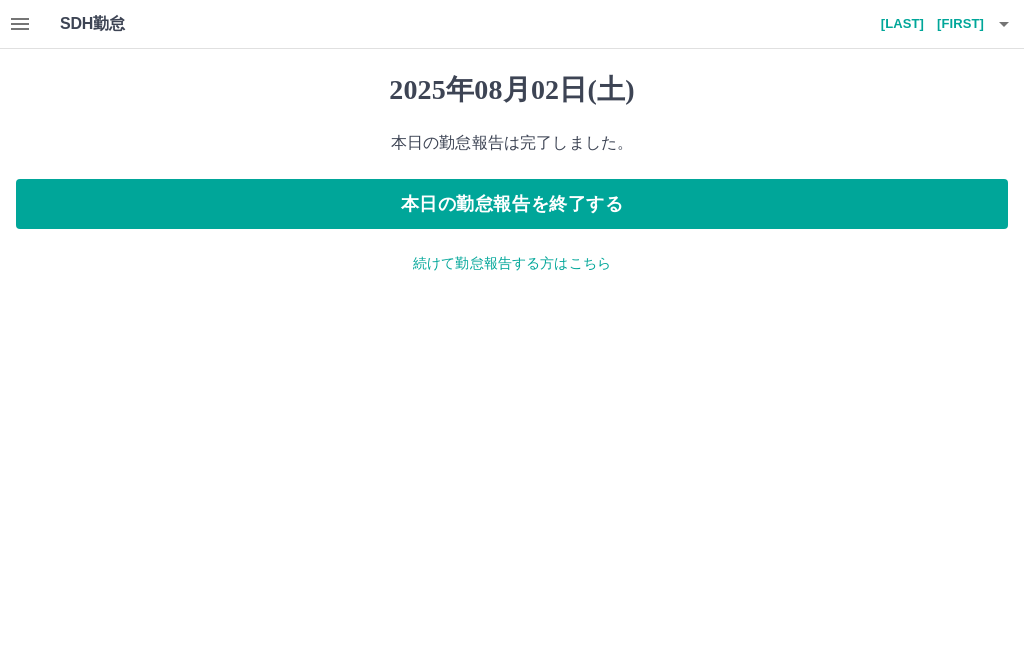 click on "続けて勤怠報告する方はこちら" at bounding box center [512, 263] 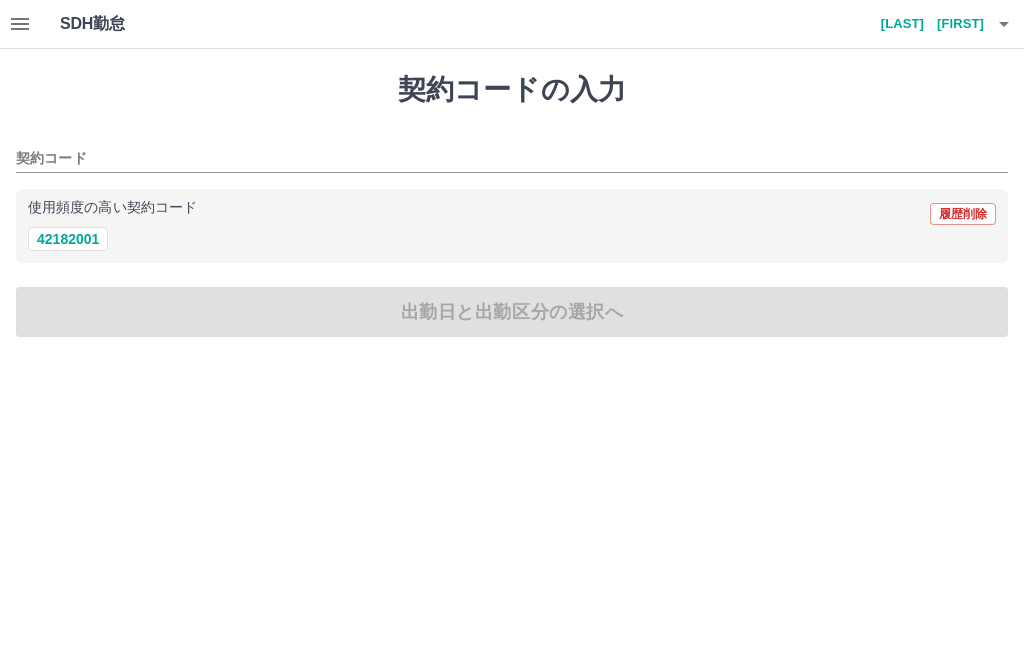 click on "42182001" at bounding box center (68, 239) 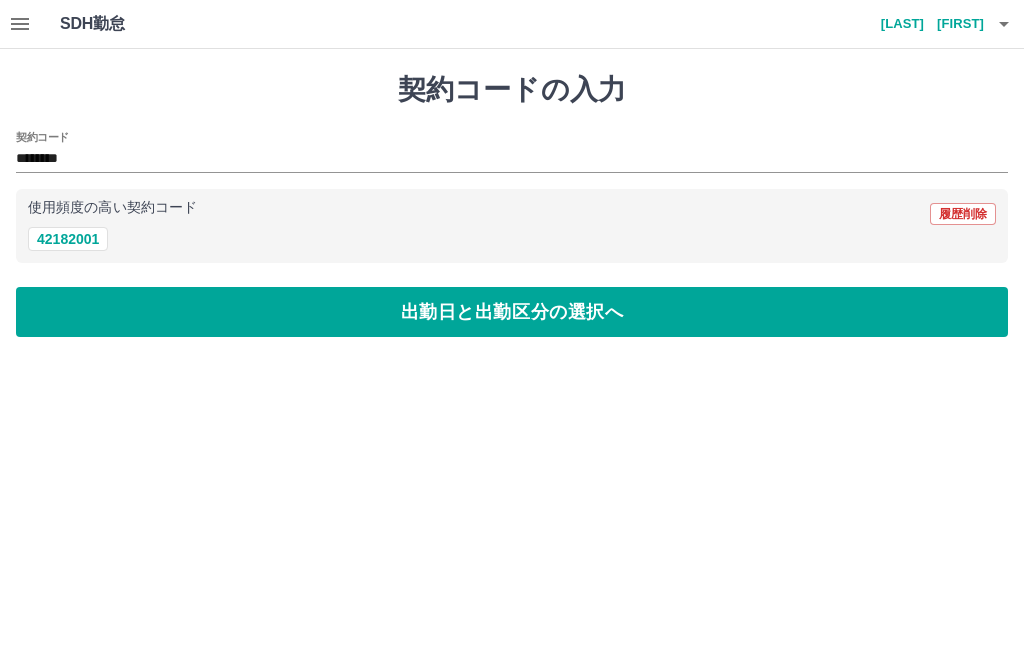 click on "出勤日と出勤区分の選択へ" at bounding box center (512, 312) 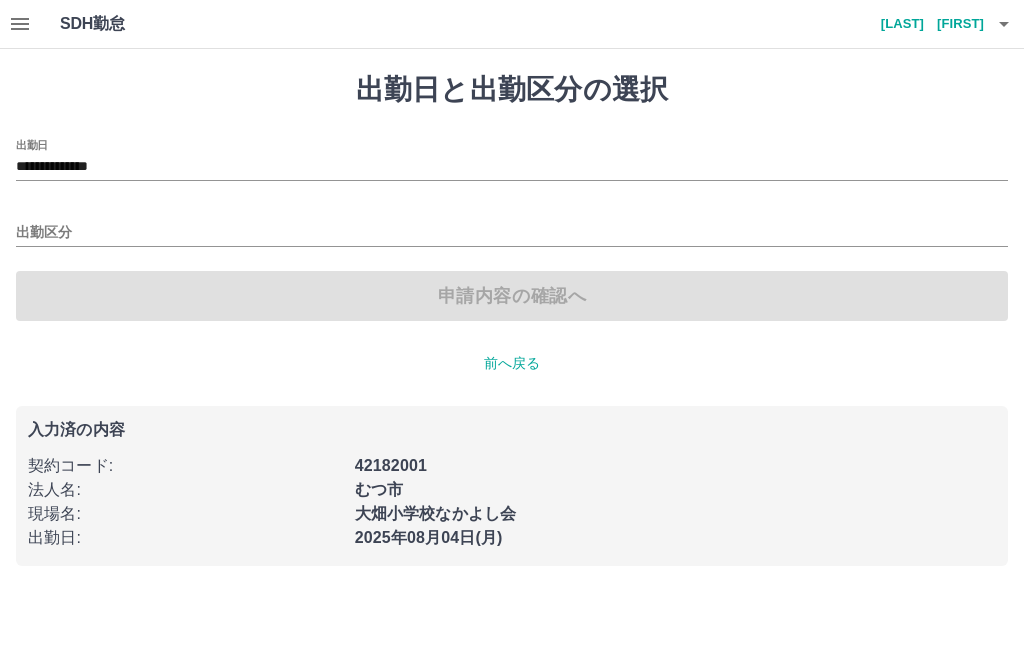 click on "**********" at bounding box center [512, 167] 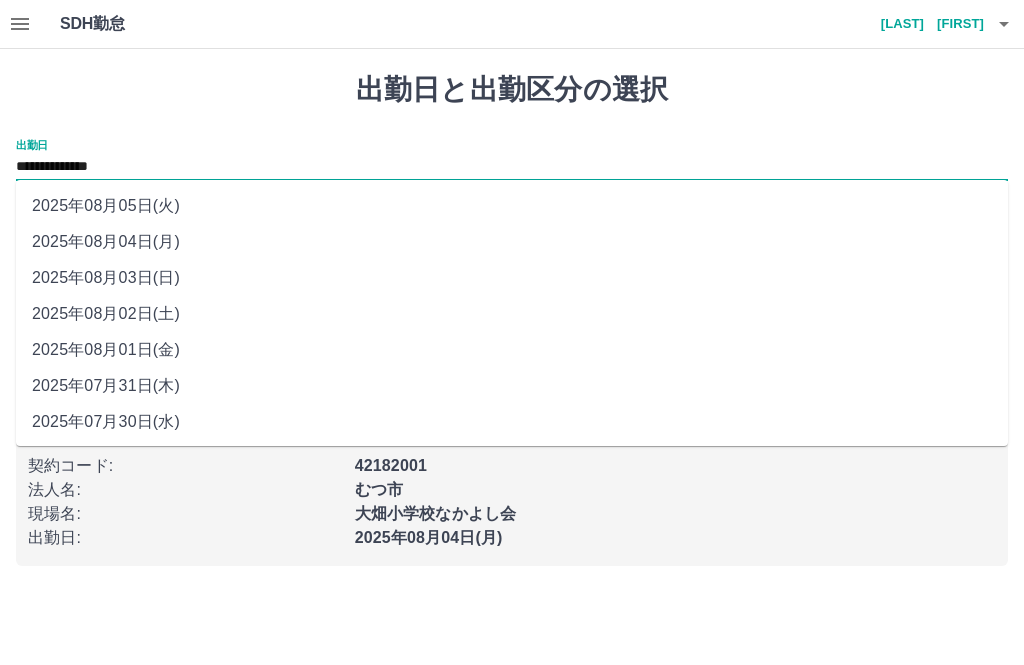 click on "2025年08月03日(日)" at bounding box center [512, 278] 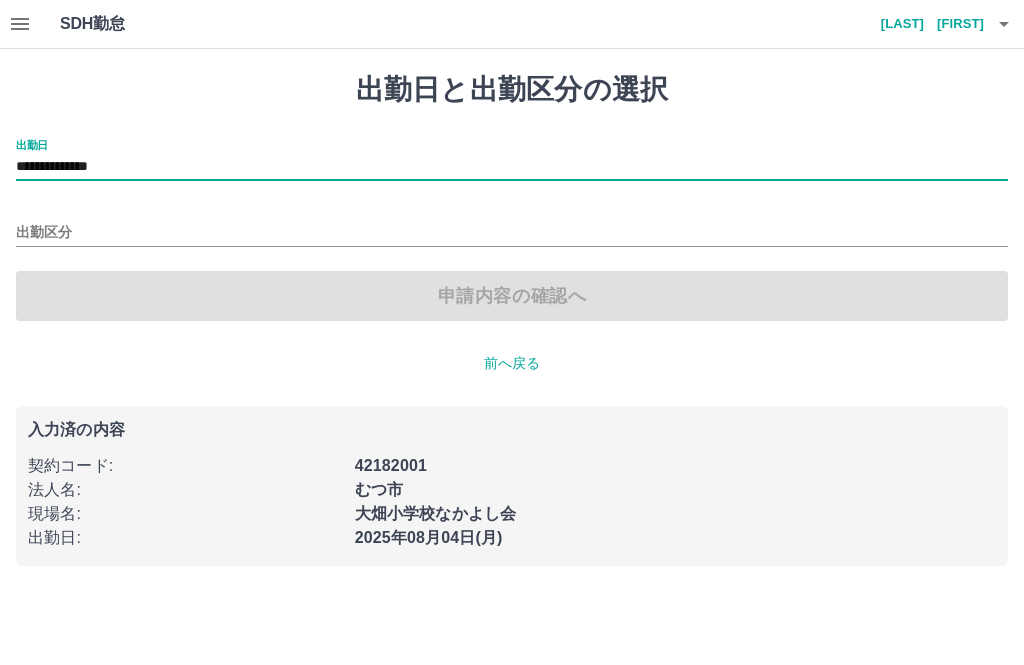 click on "出勤区分" at bounding box center (512, 233) 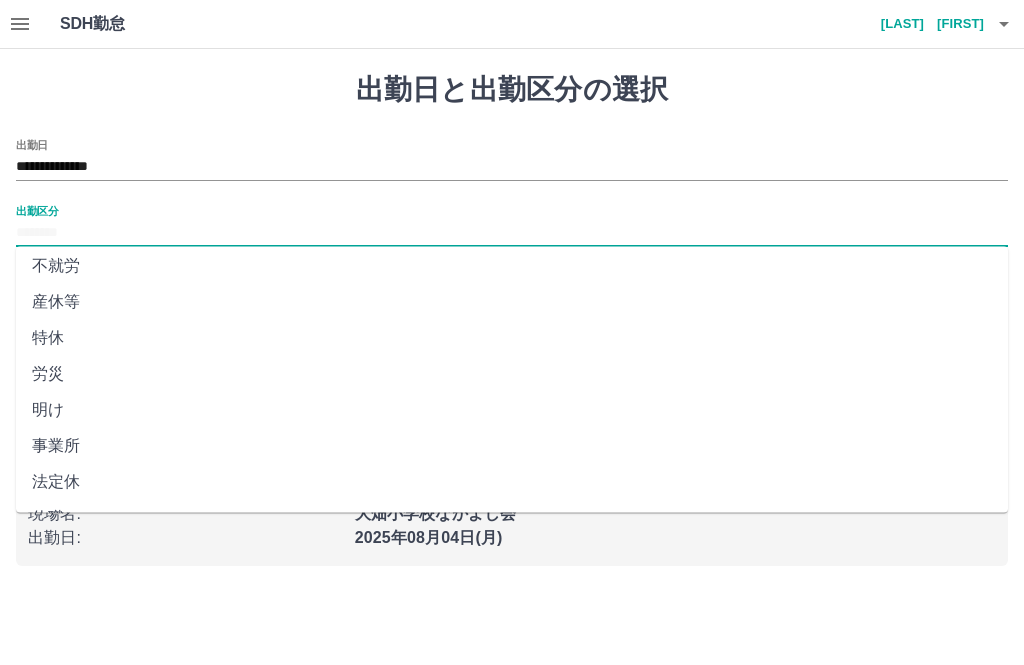 scroll, scrollTop: 365, scrollLeft: 0, axis: vertical 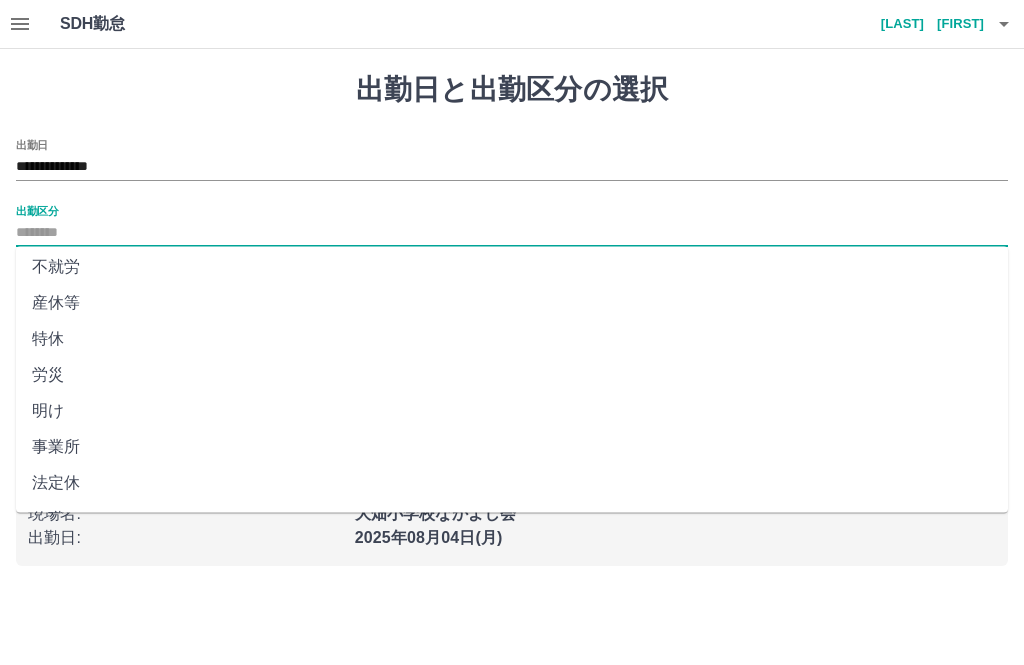click on "法定休" at bounding box center (512, 484) 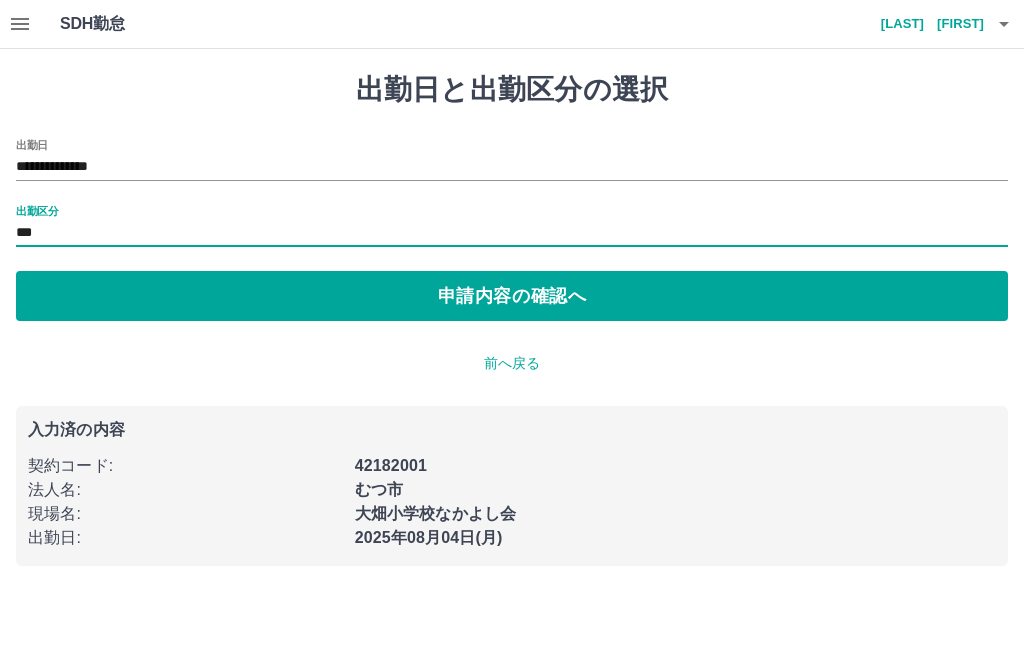 click on "申請内容の確認へ" at bounding box center [512, 296] 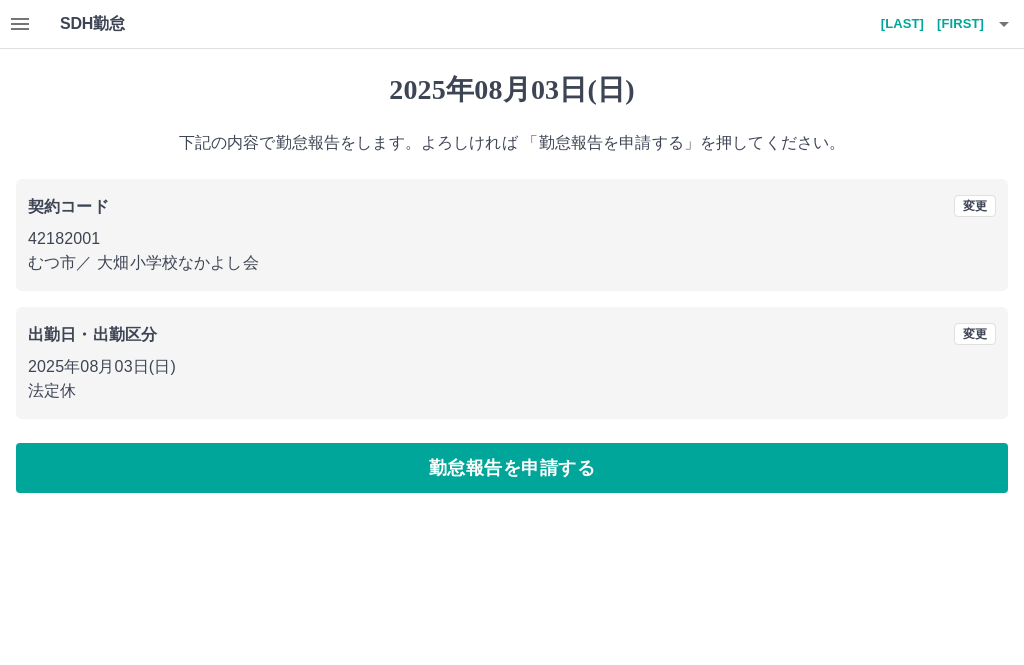 click on "勤怠報告を申請する" at bounding box center (512, 468) 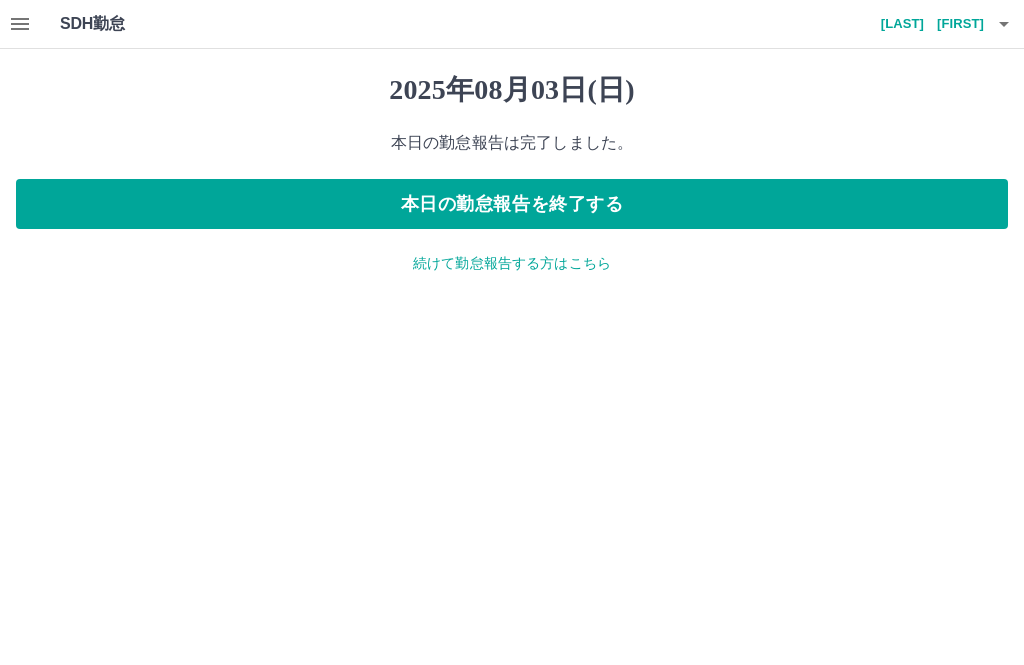 click on "続けて勤怠報告する方はこちら" at bounding box center [512, 263] 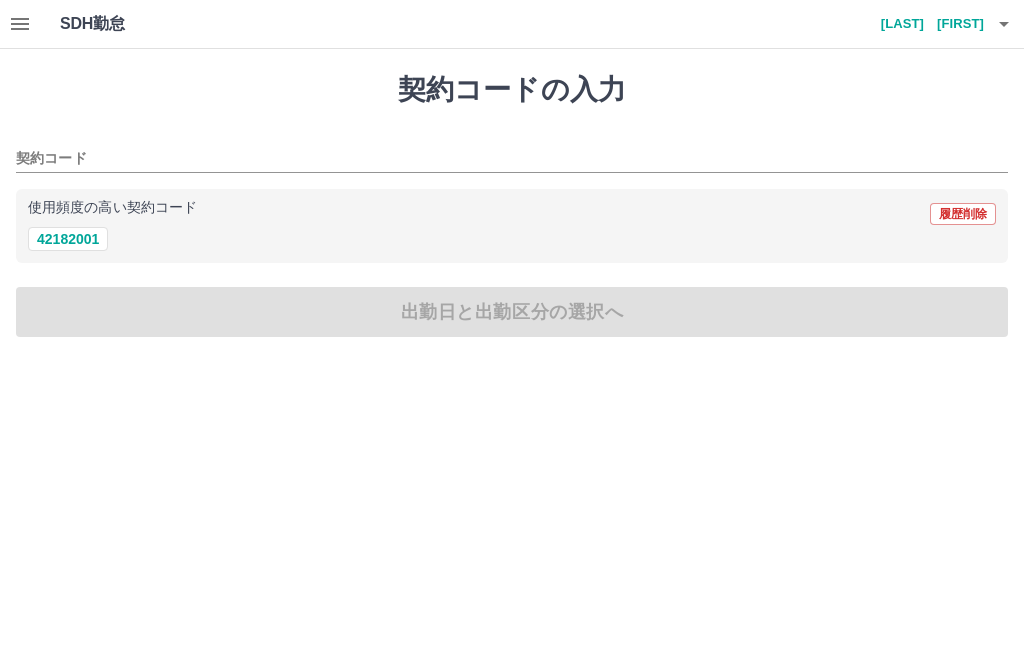 click on "42182001" at bounding box center (68, 239) 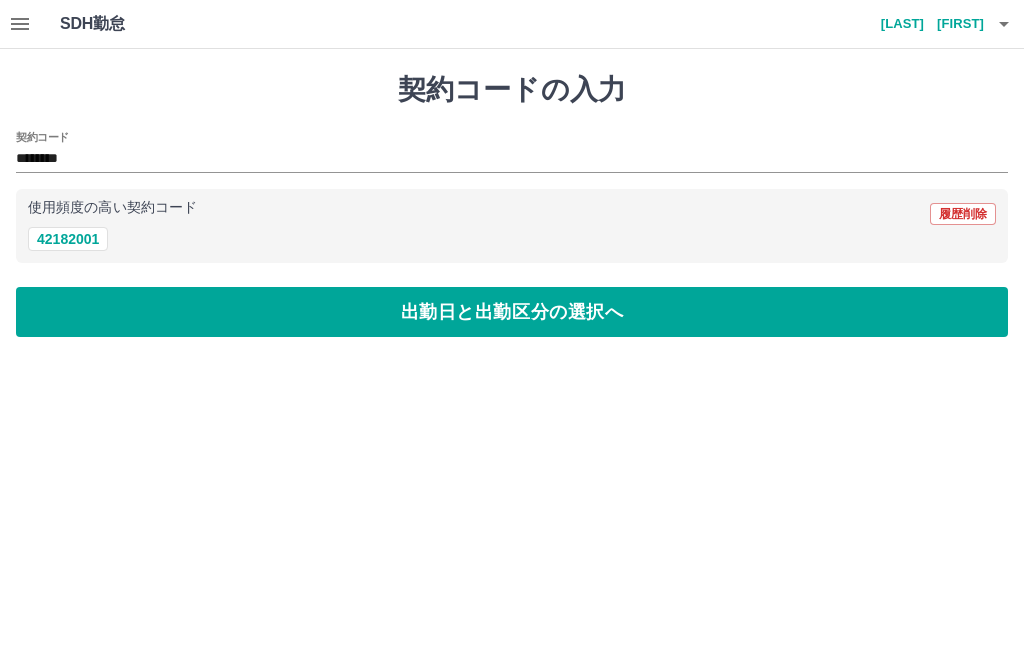 click on "出勤日と出勤区分の選択へ" at bounding box center (512, 312) 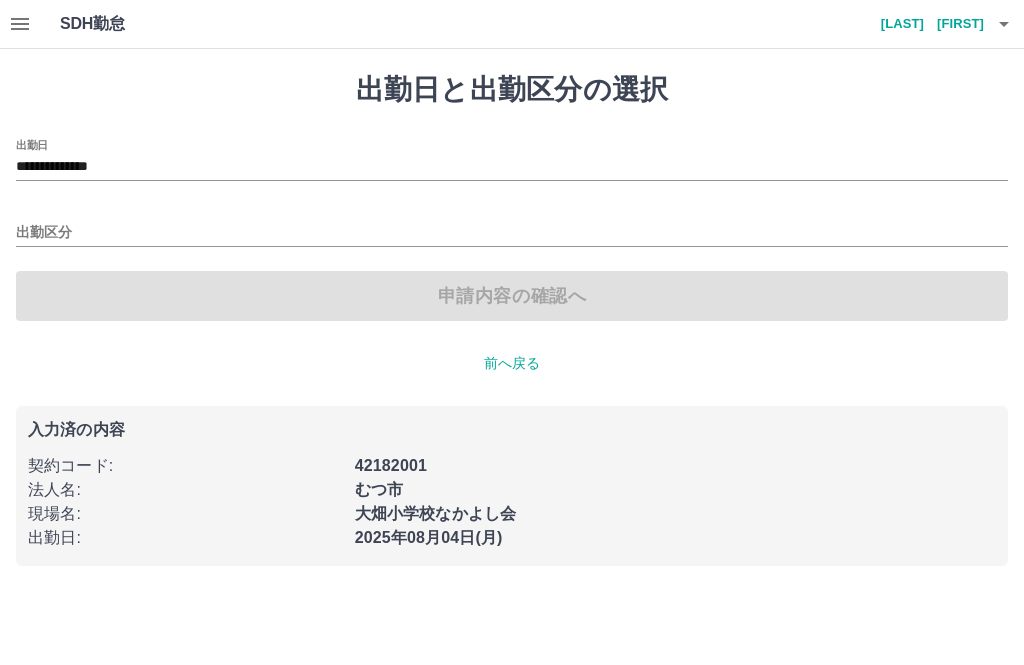 click on "**********" at bounding box center [512, 167] 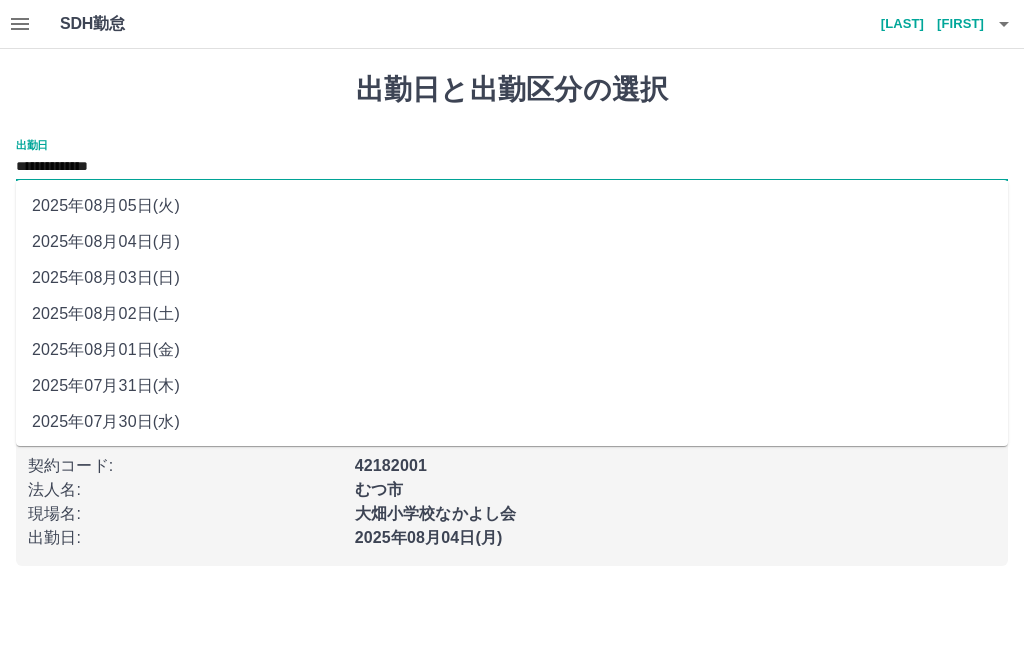 scroll, scrollTop: 0, scrollLeft: 0, axis: both 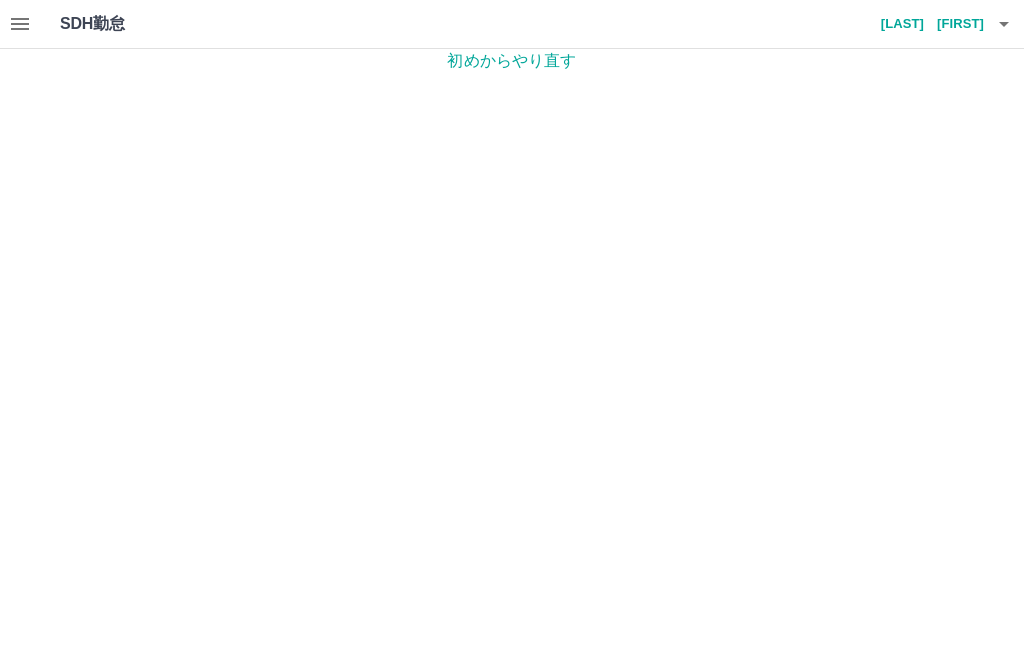 click 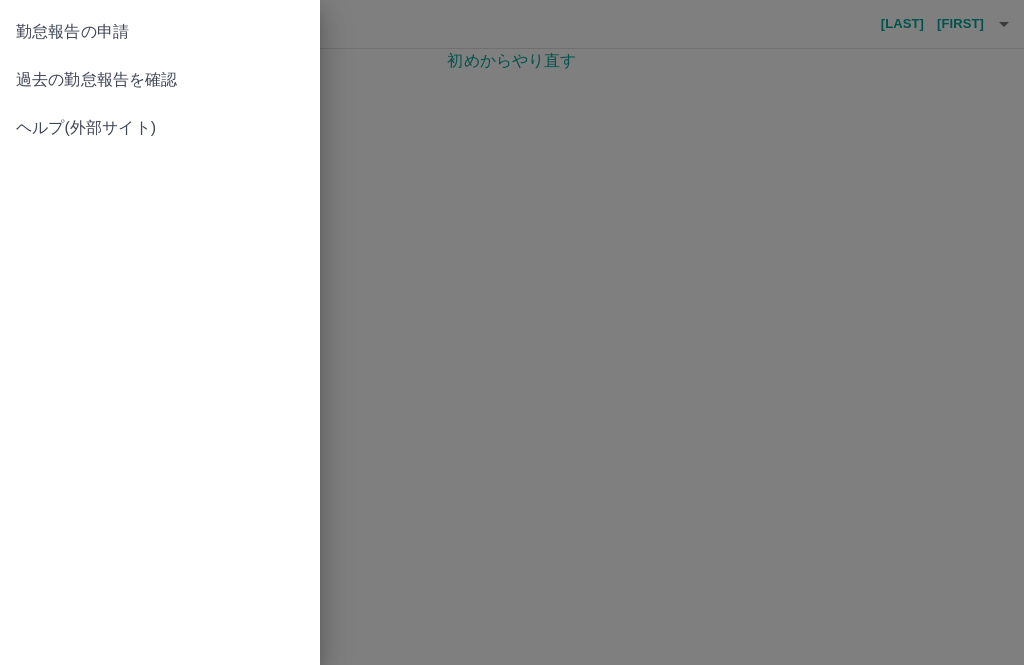 click on "過去の勤怠報告を確認" at bounding box center [160, 80] 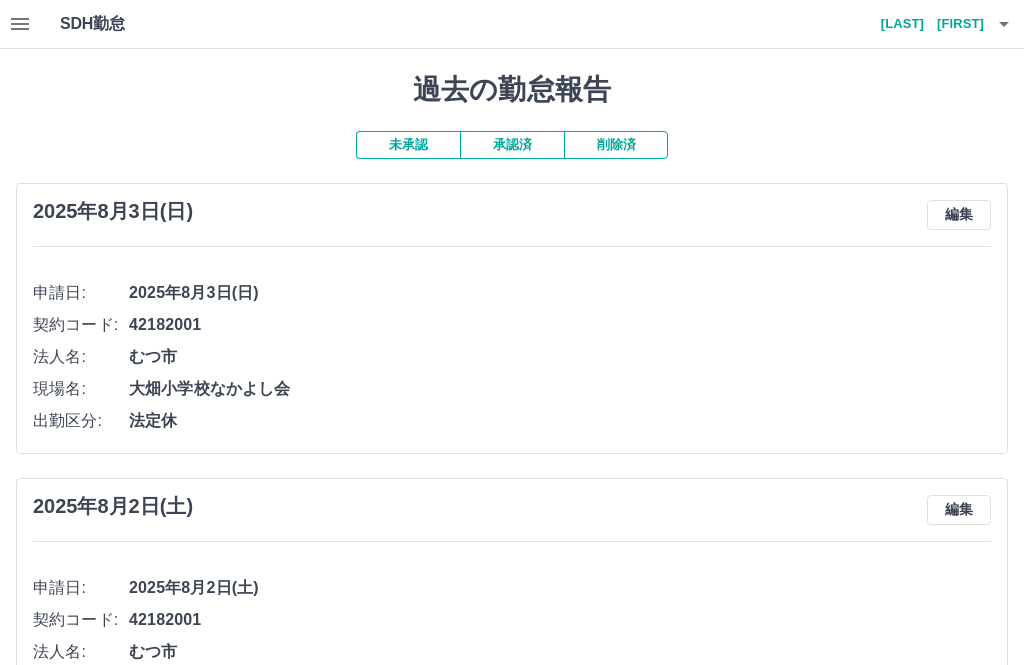 click on "承認済" at bounding box center (512, 145) 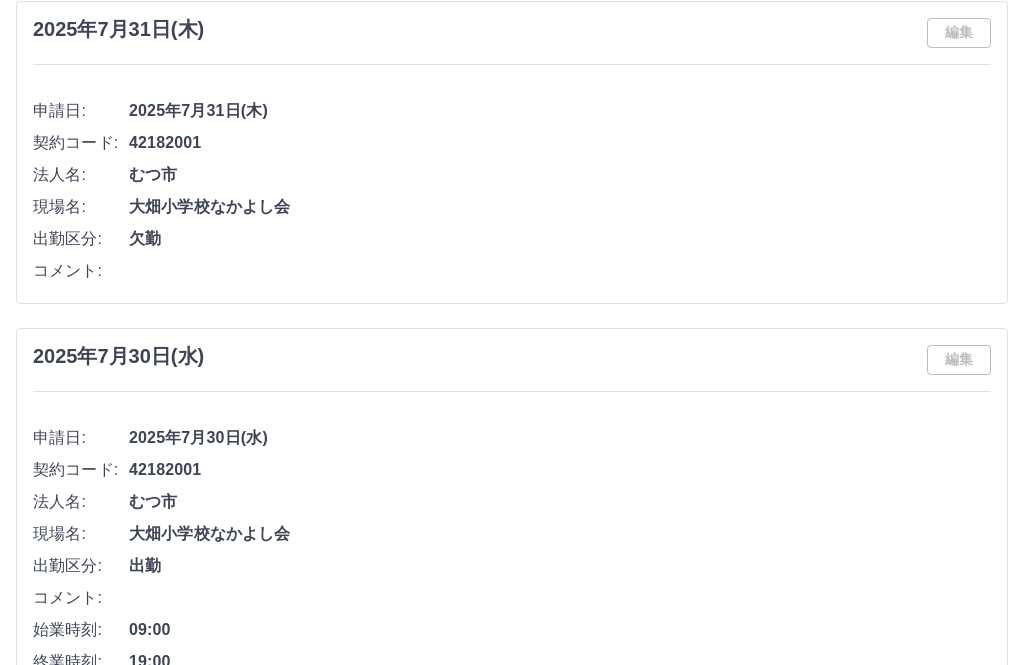 scroll, scrollTop: 0, scrollLeft: 0, axis: both 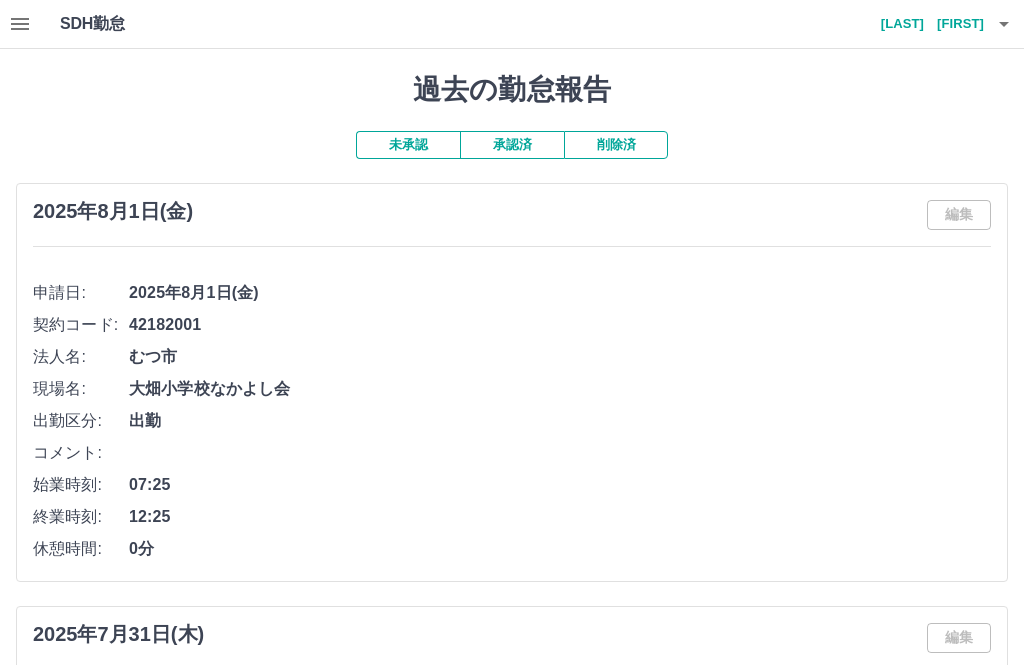 click on "未承認" at bounding box center (408, 145) 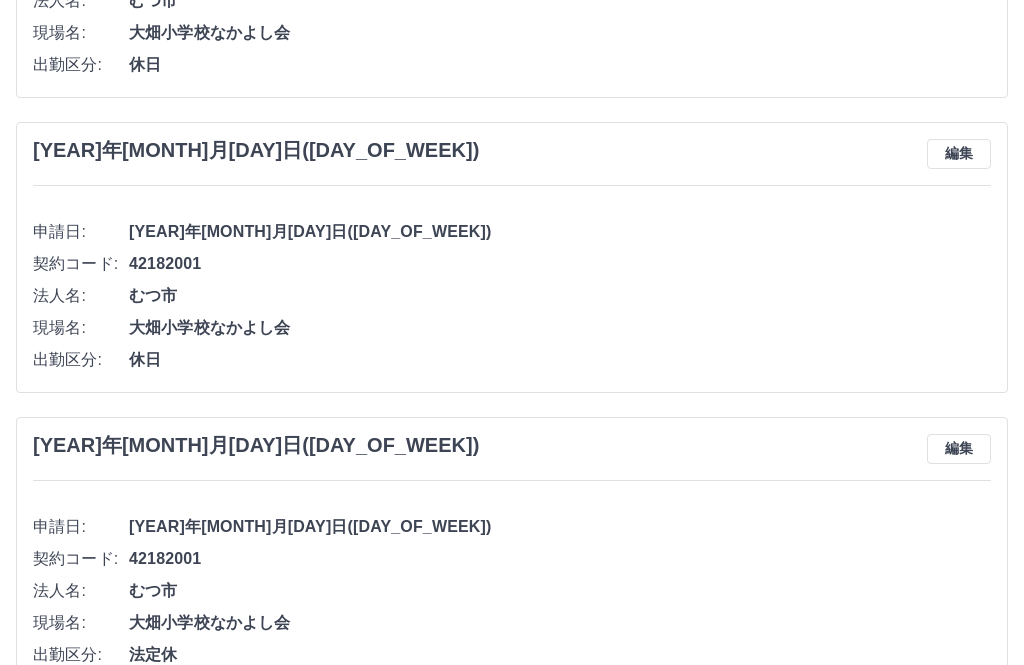 scroll, scrollTop: 0, scrollLeft: 0, axis: both 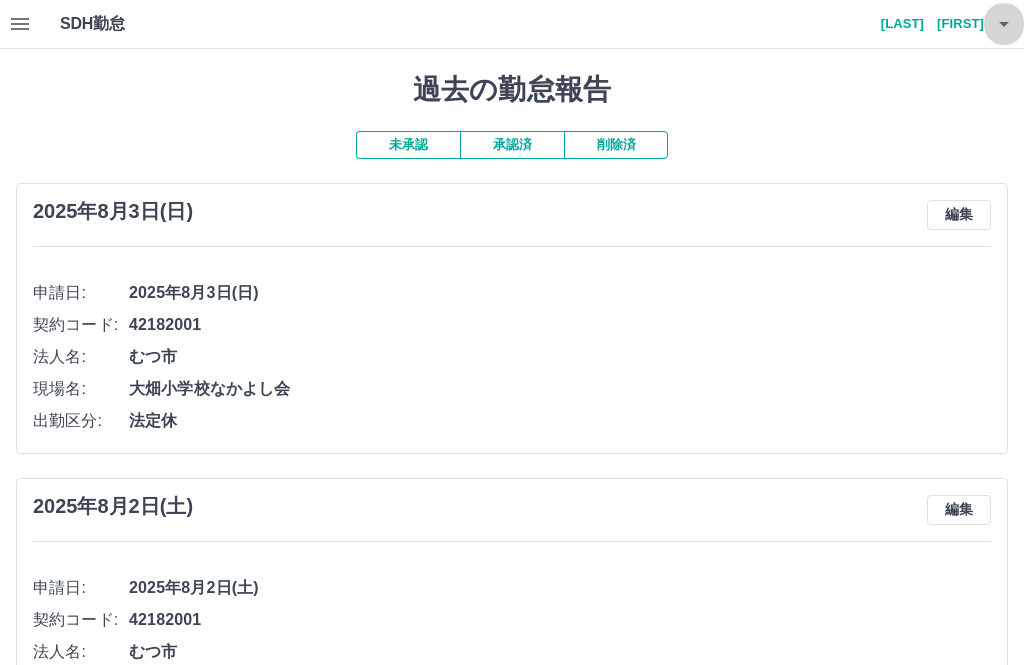 click 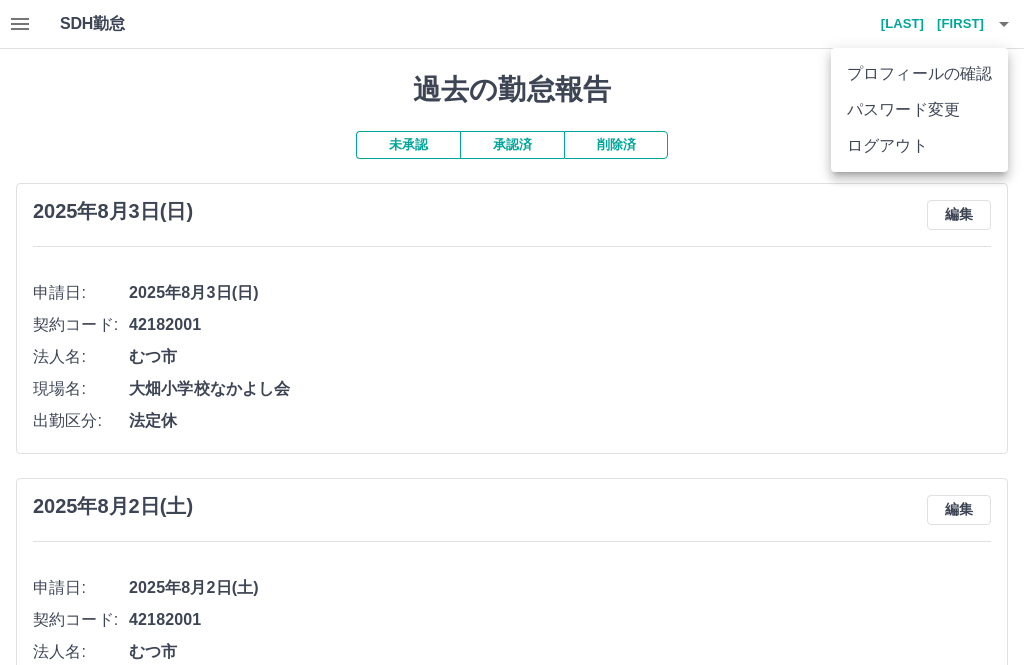 click on "ログアウト" at bounding box center [919, 146] 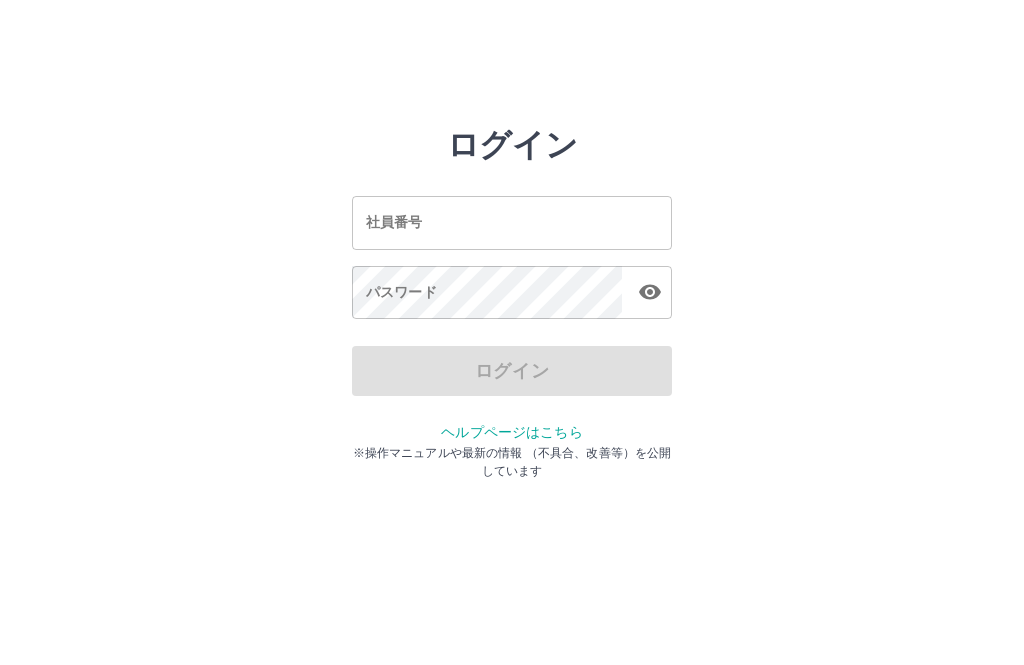 scroll, scrollTop: 0, scrollLeft: 0, axis: both 